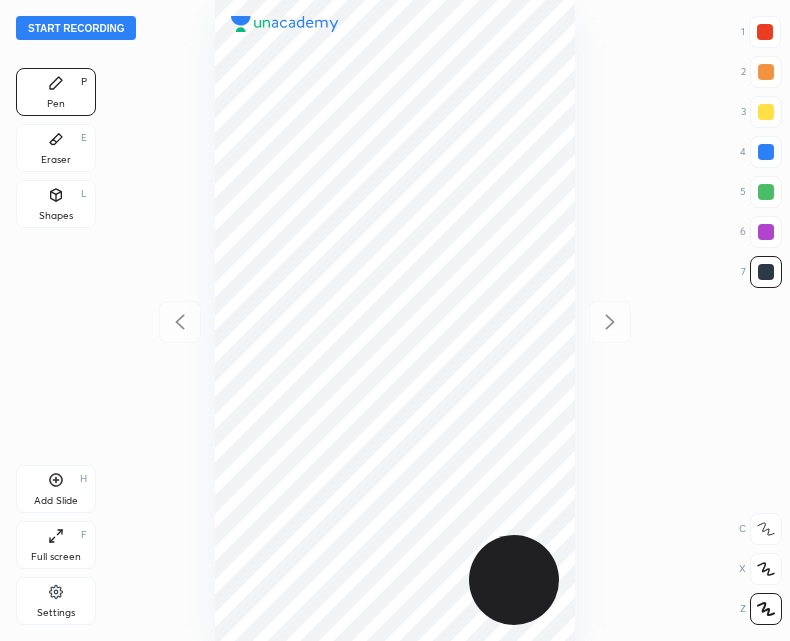 scroll, scrollTop: 0, scrollLeft: 0, axis: both 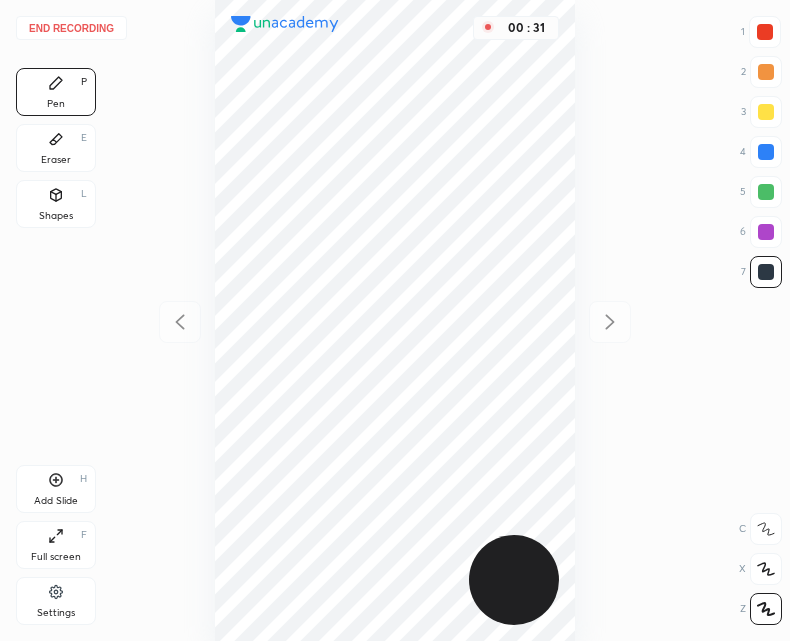 click on "End recording" at bounding box center (71, 28) 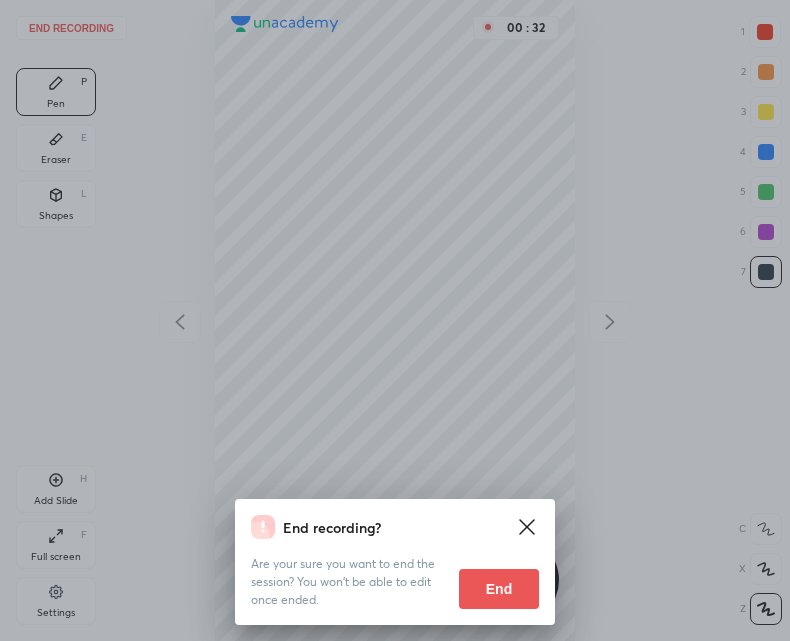 click on "End" at bounding box center (499, 589) 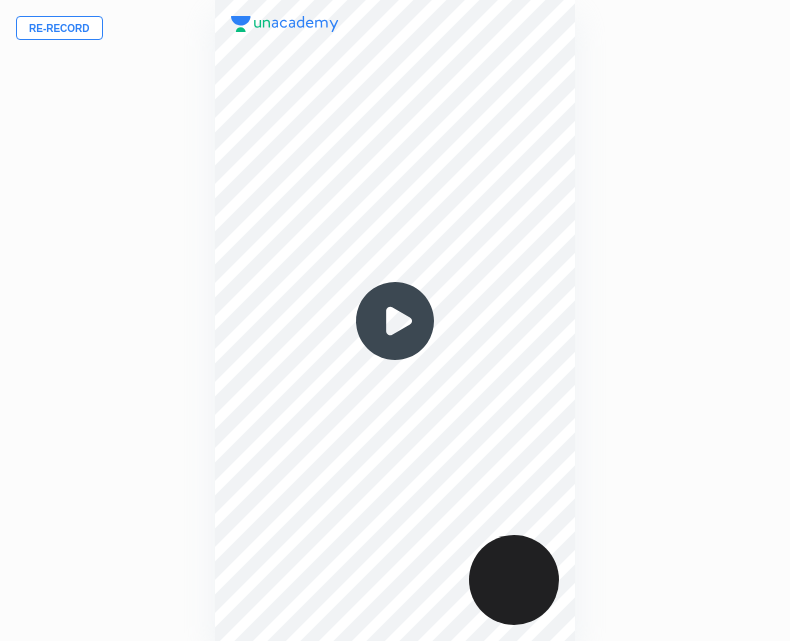 click on "Re-record" at bounding box center [59, 28] 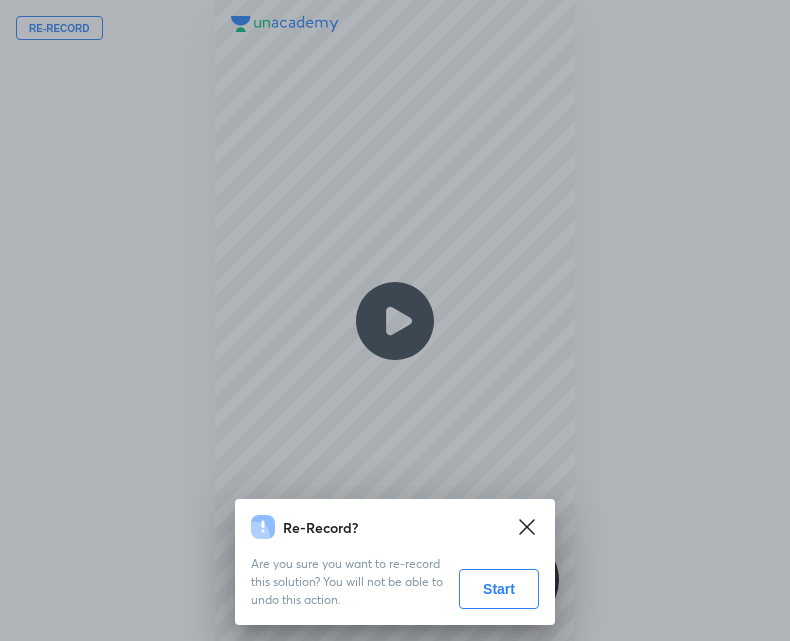 click on "Start" at bounding box center (499, 589) 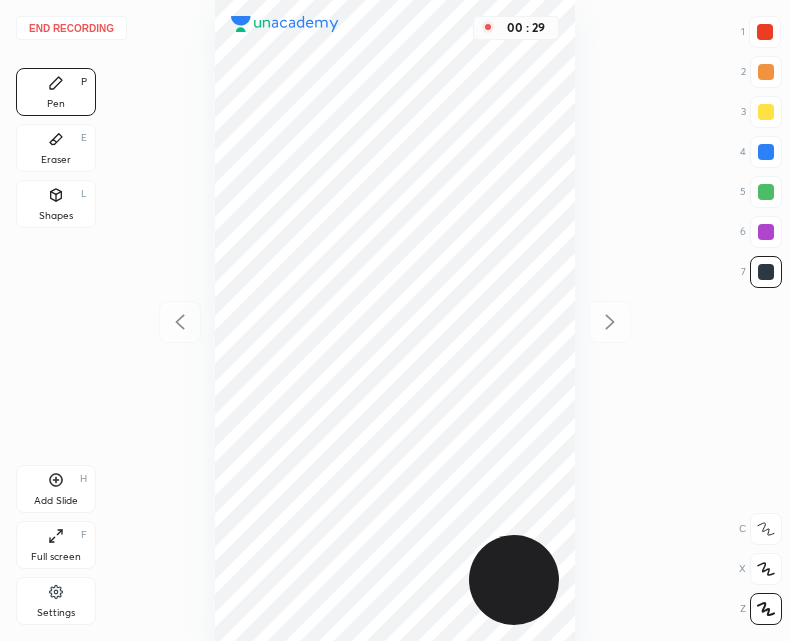 click on "L" at bounding box center (84, 194) 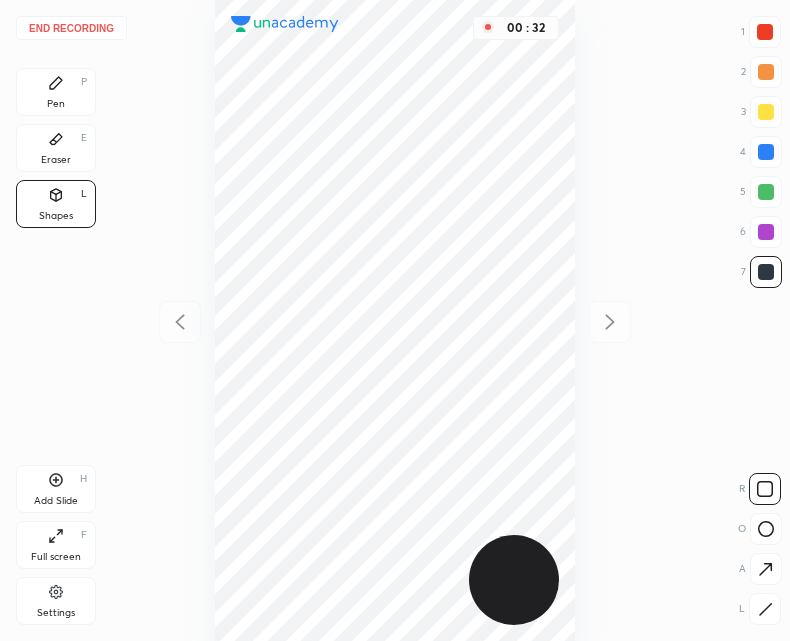 click 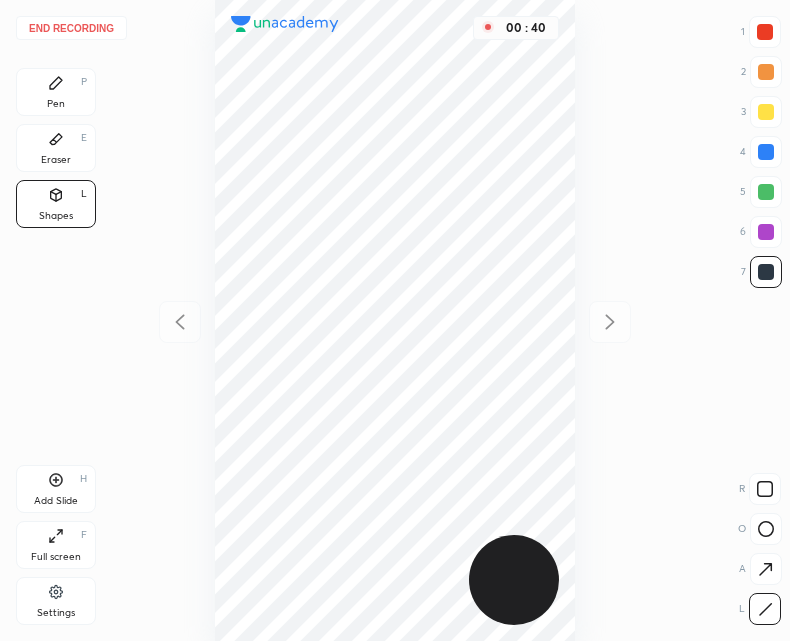click at bounding box center (765, 32) 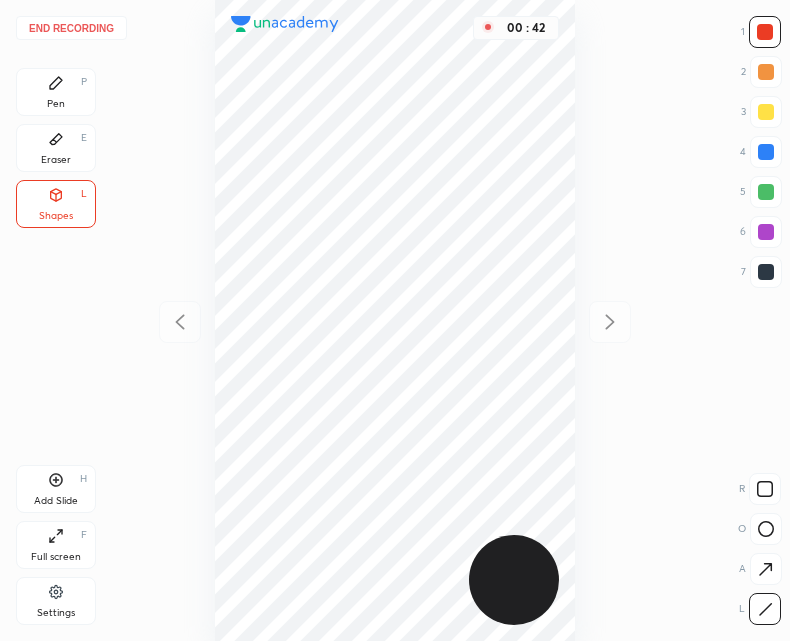 click at bounding box center [765, 489] 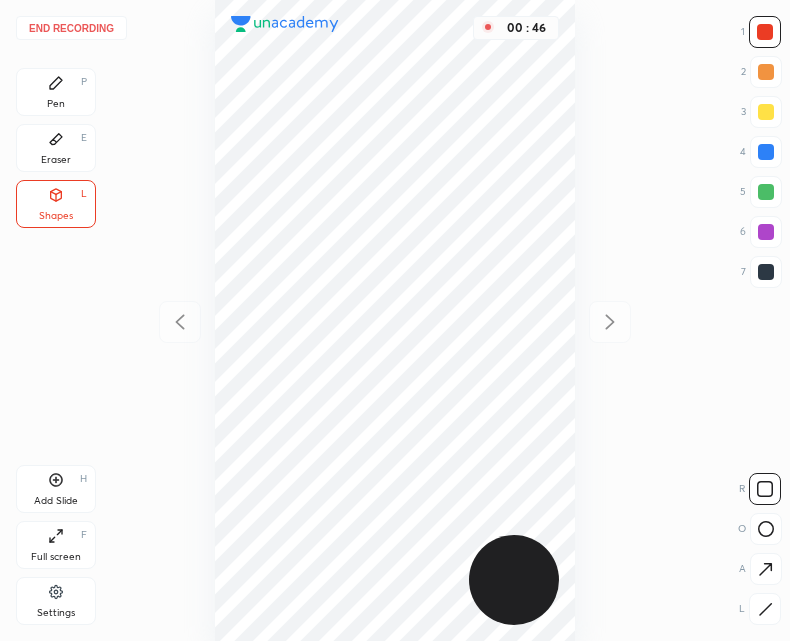 click 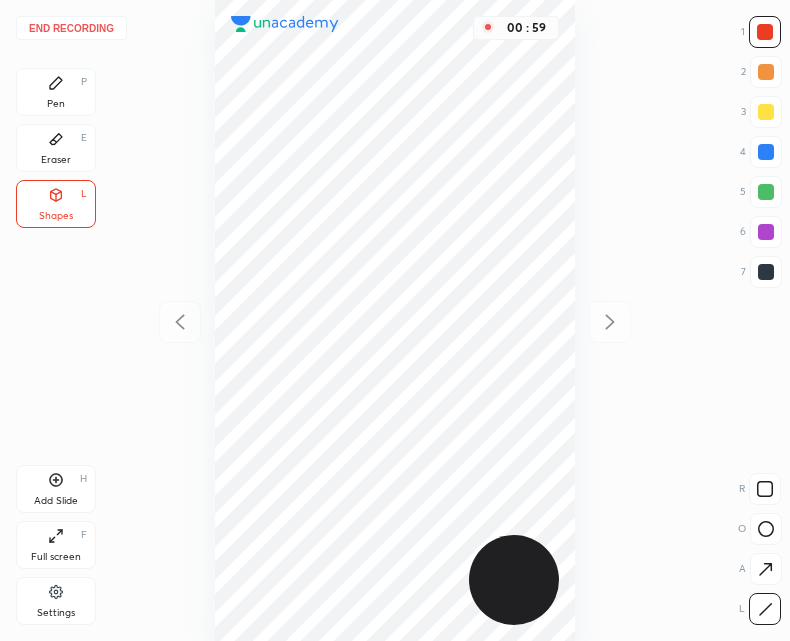 click 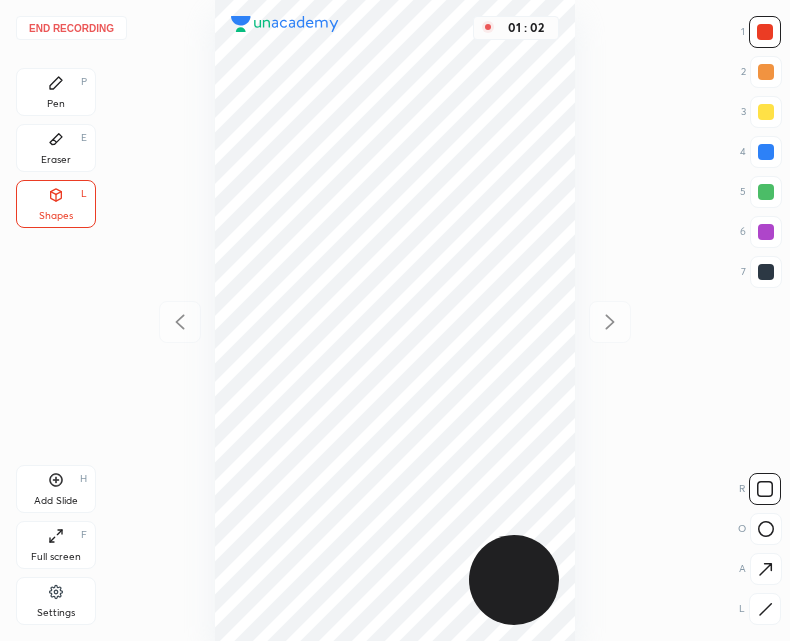 click on "Pen P" at bounding box center [56, 92] 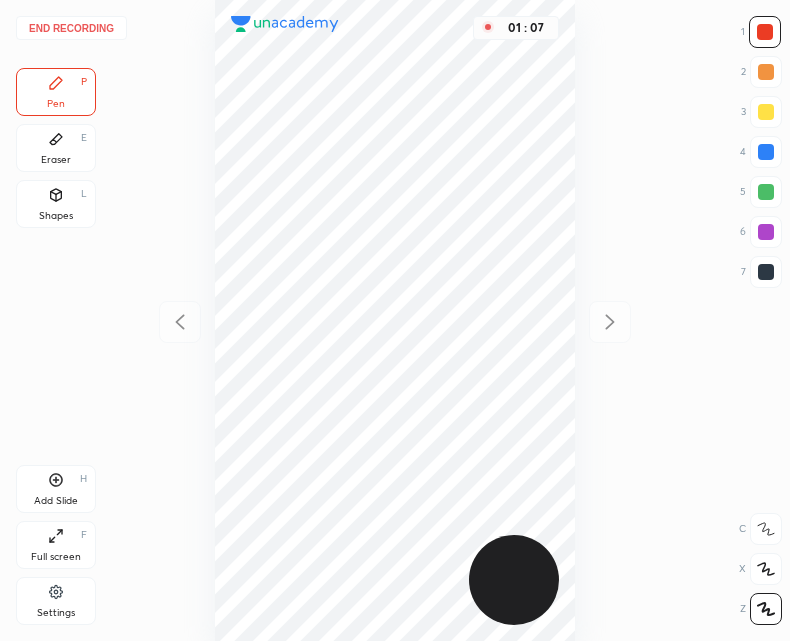 click on "Shapes L" at bounding box center [56, 204] 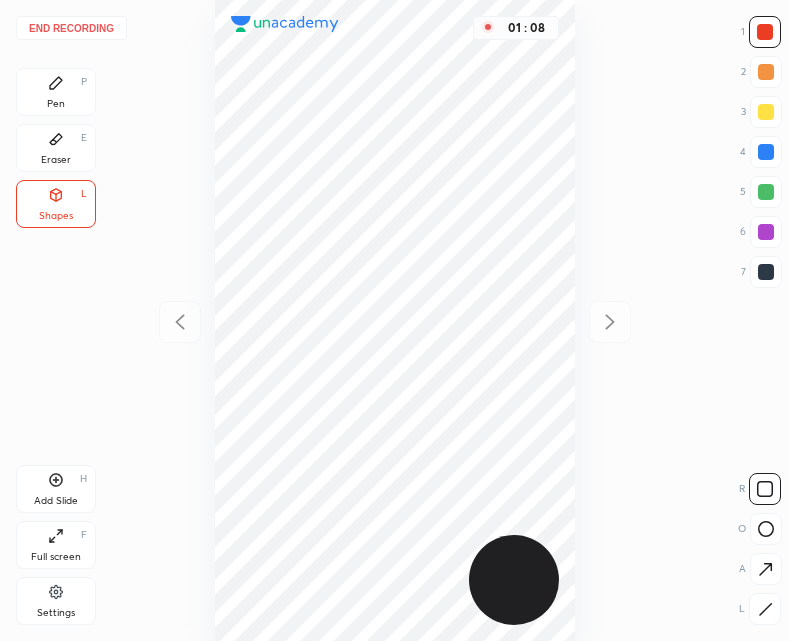click 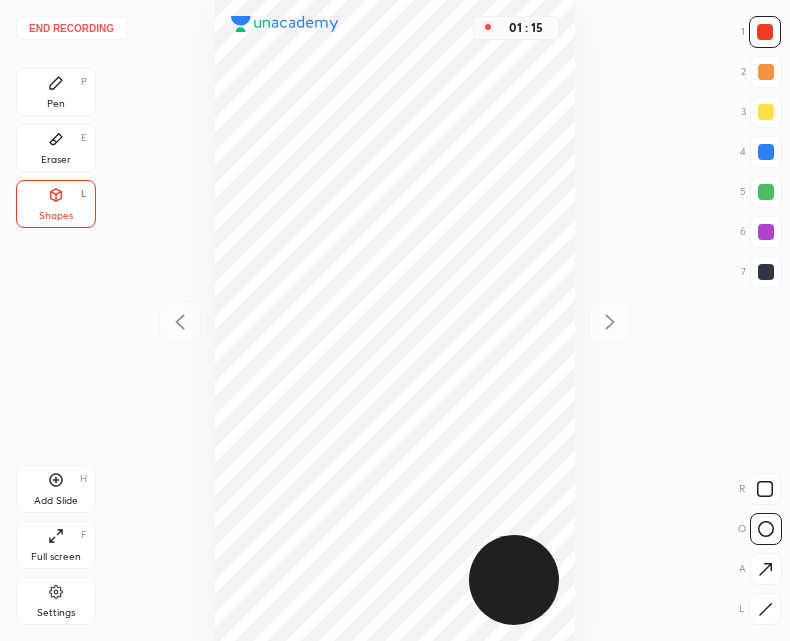 click 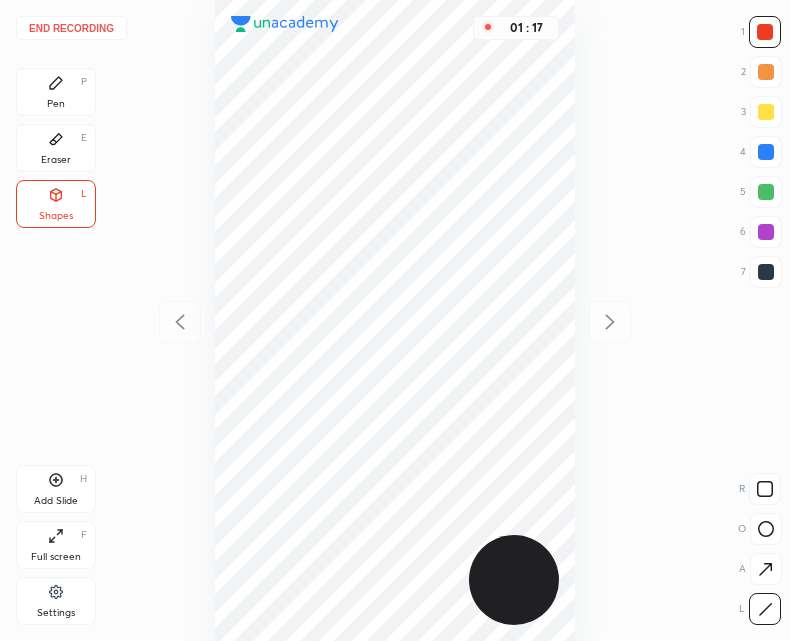 click on "Pen P" at bounding box center (56, 92) 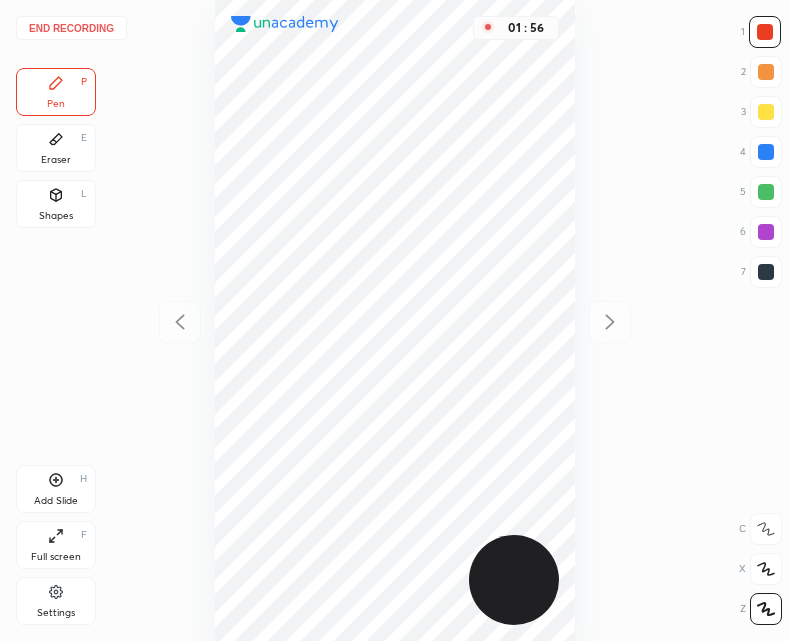 click at bounding box center (766, 272) 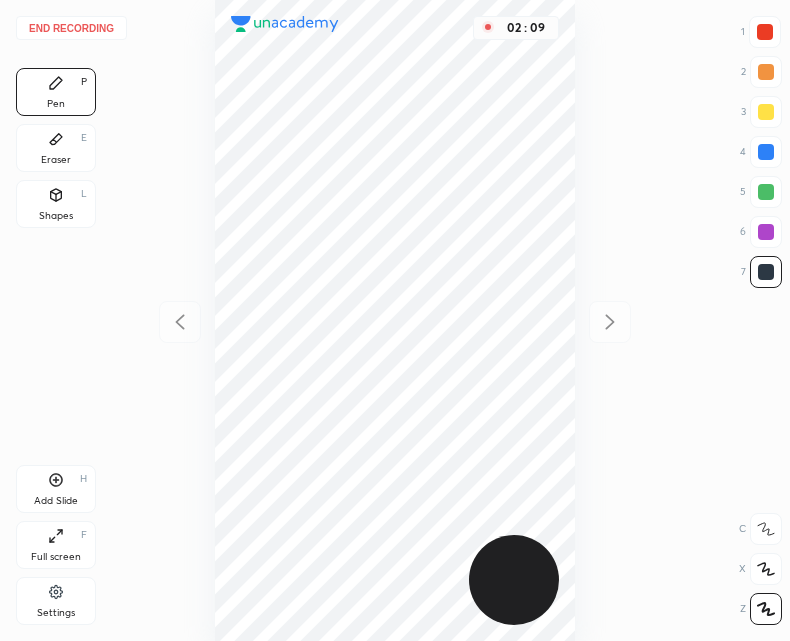 click 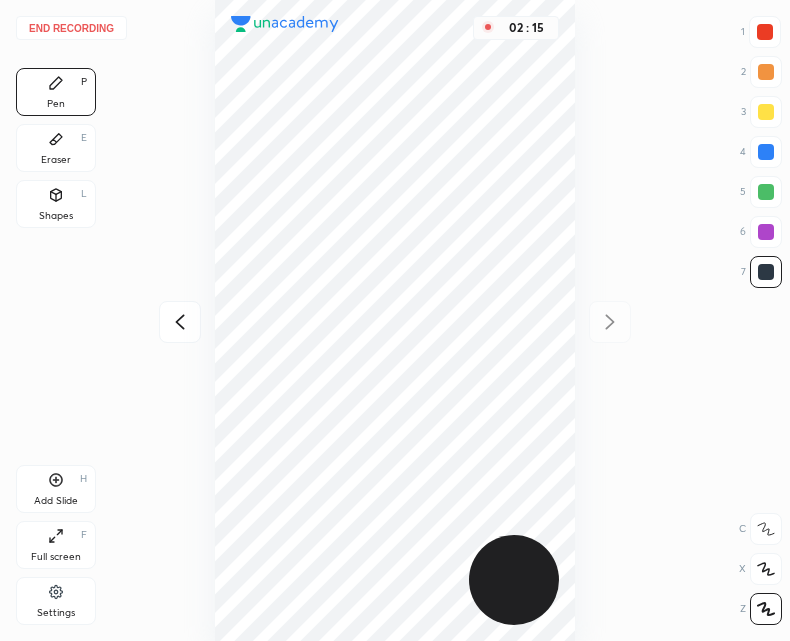 click at bounding box center [180, 322] 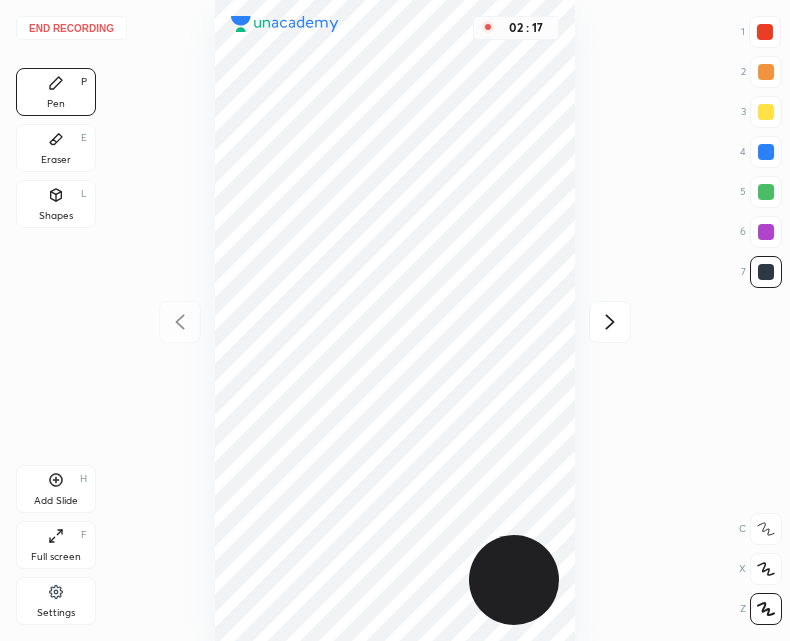 click at bounding box center (610, 322) 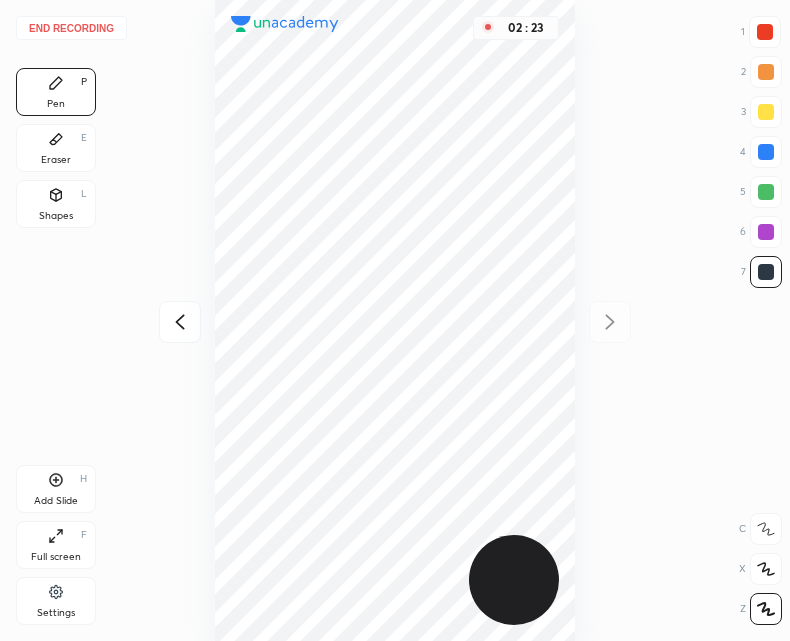 click 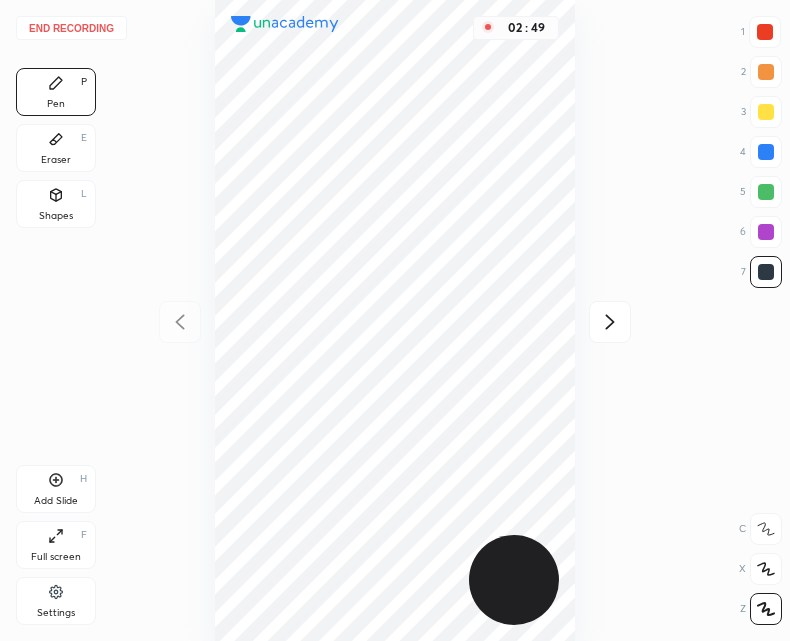 click 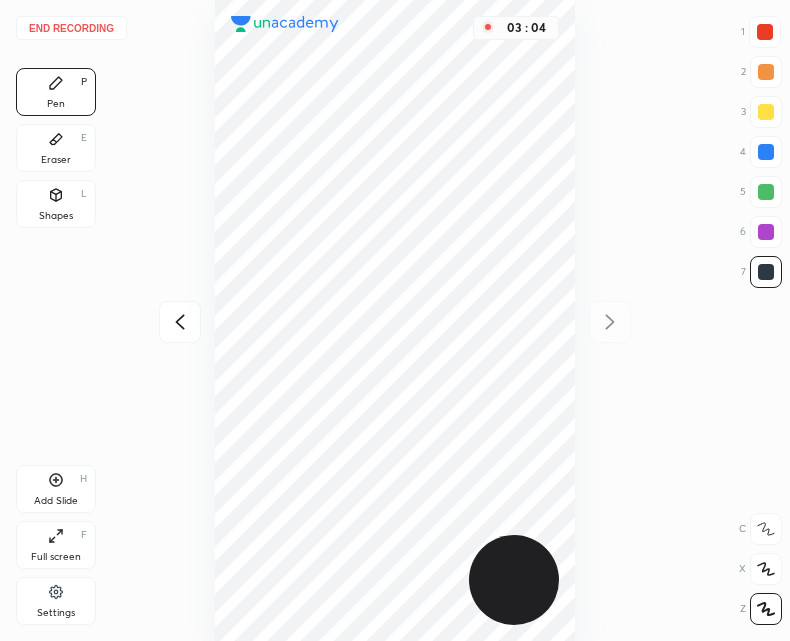 click at bounding box center (180, 322) 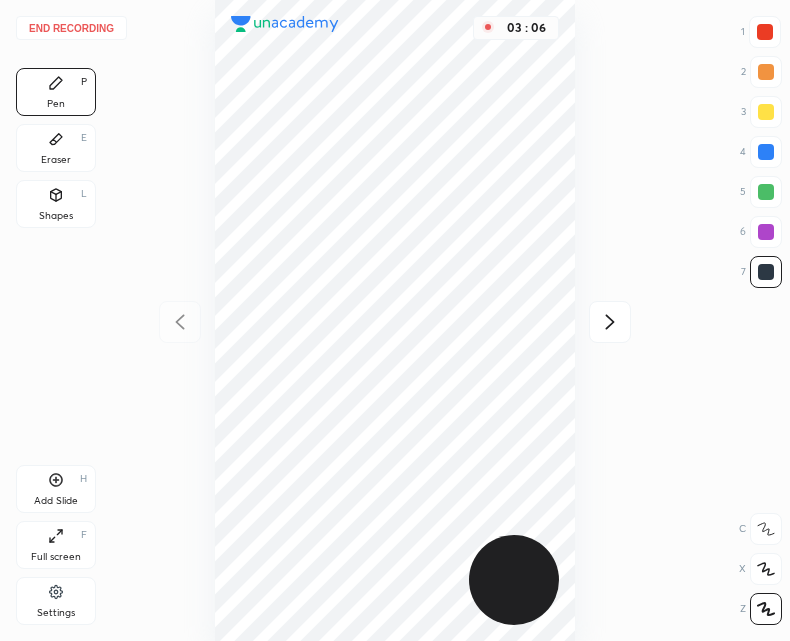 click 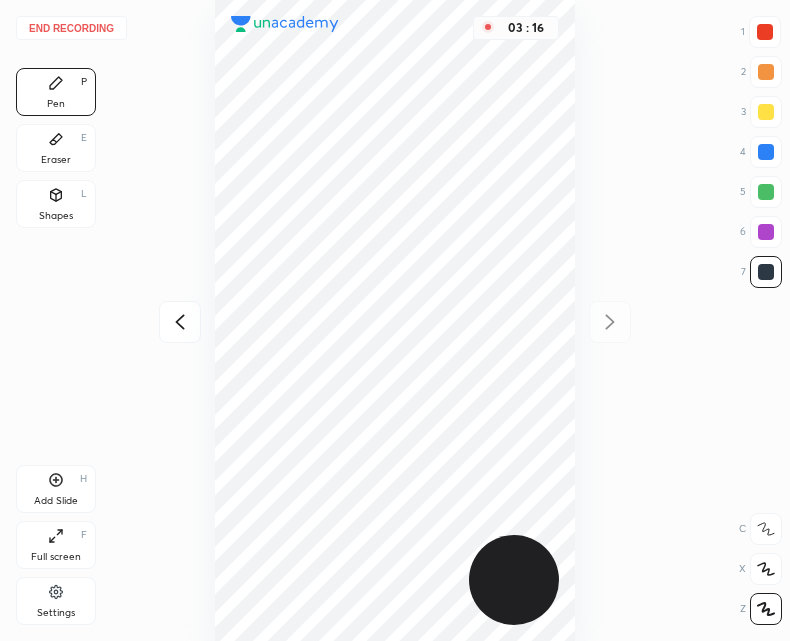 click 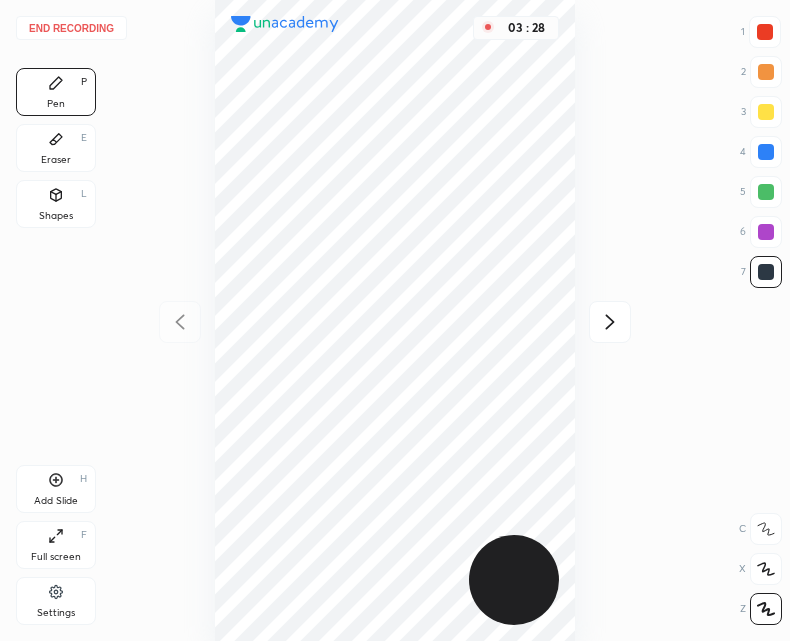 click 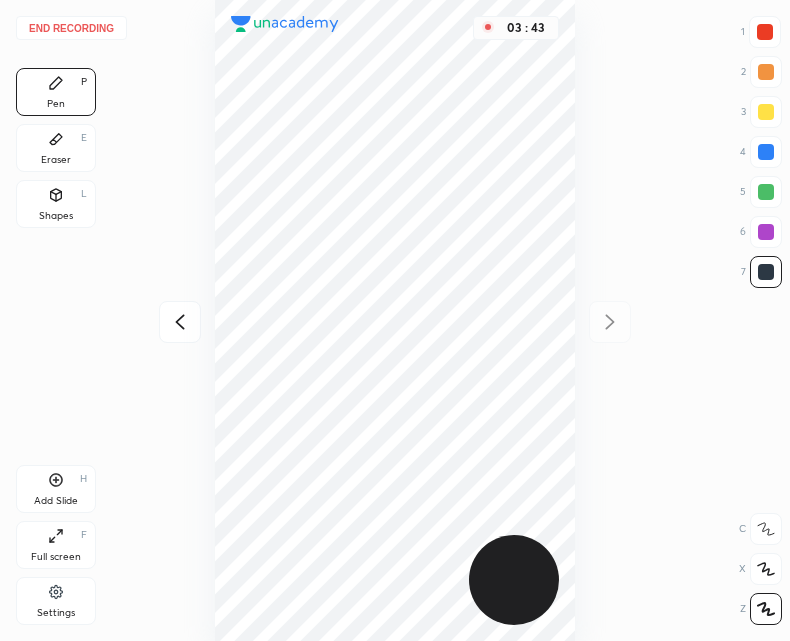click 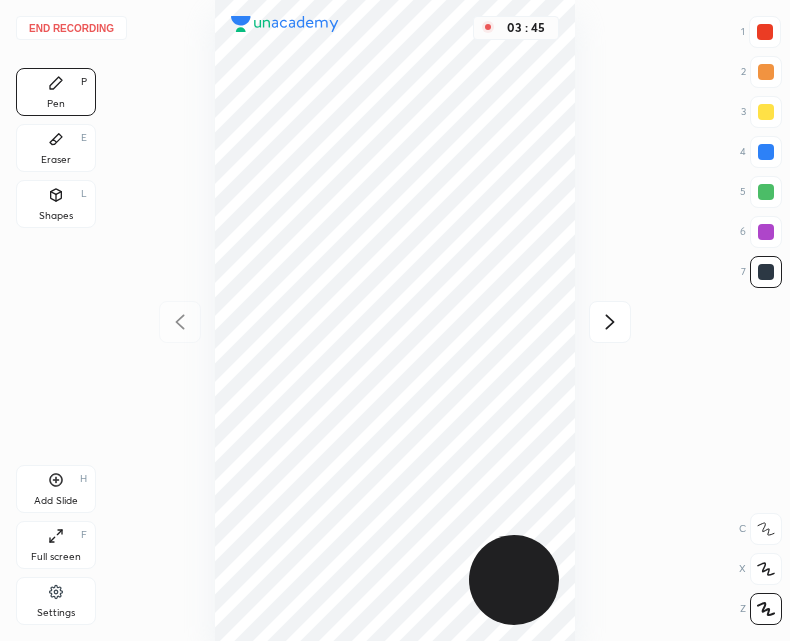 click 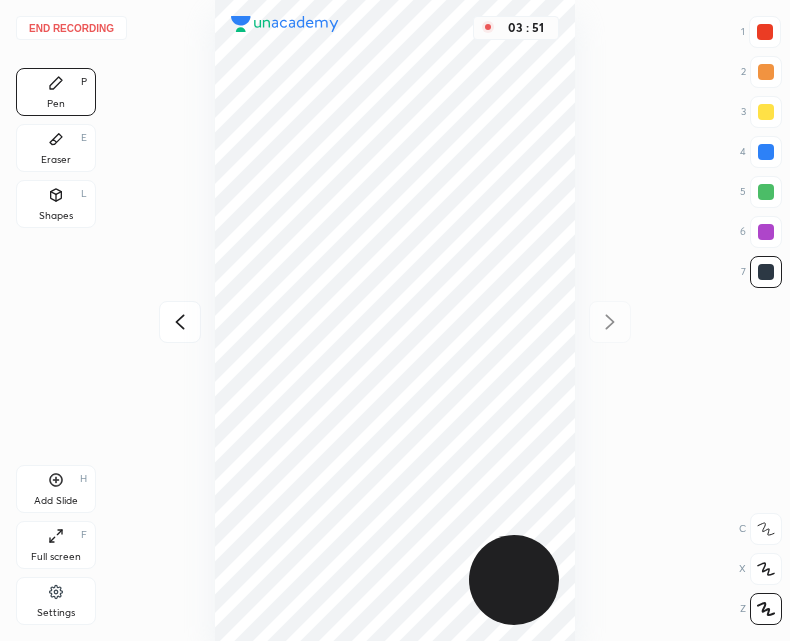 click 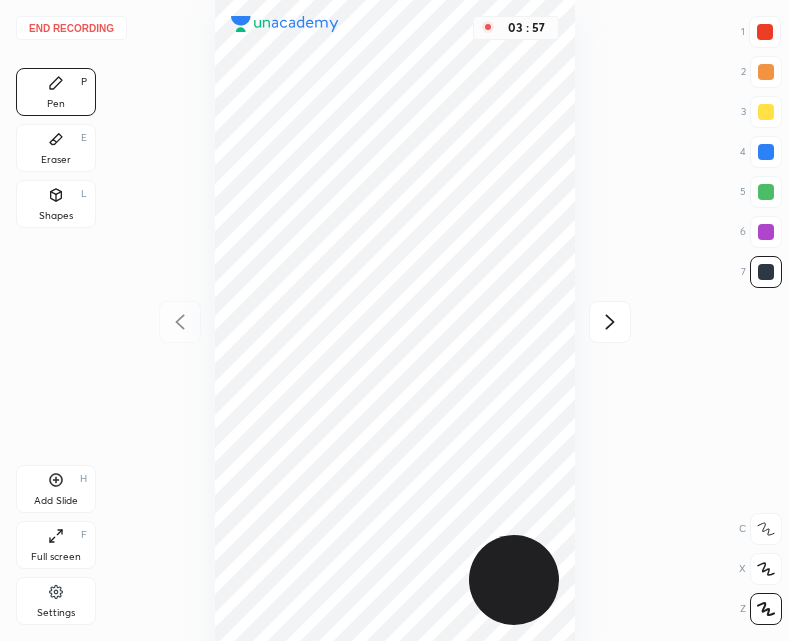 click 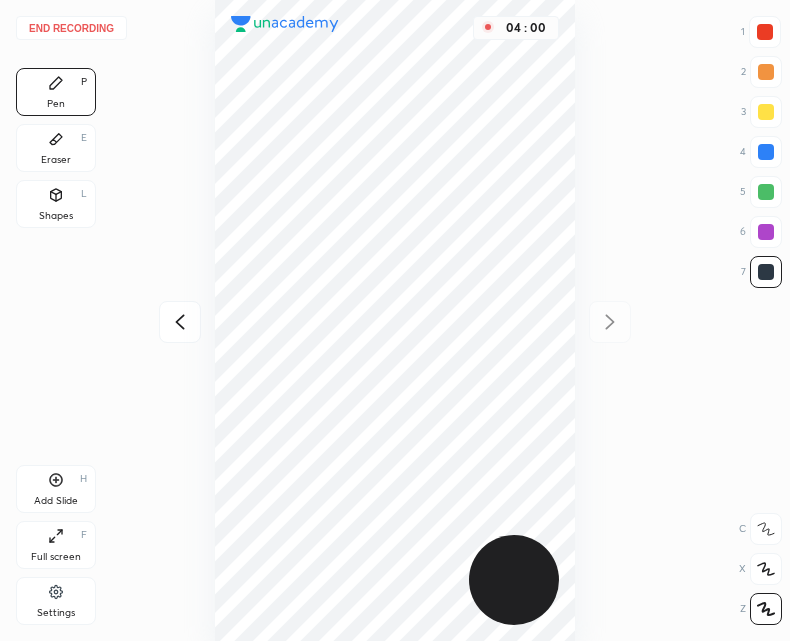 click 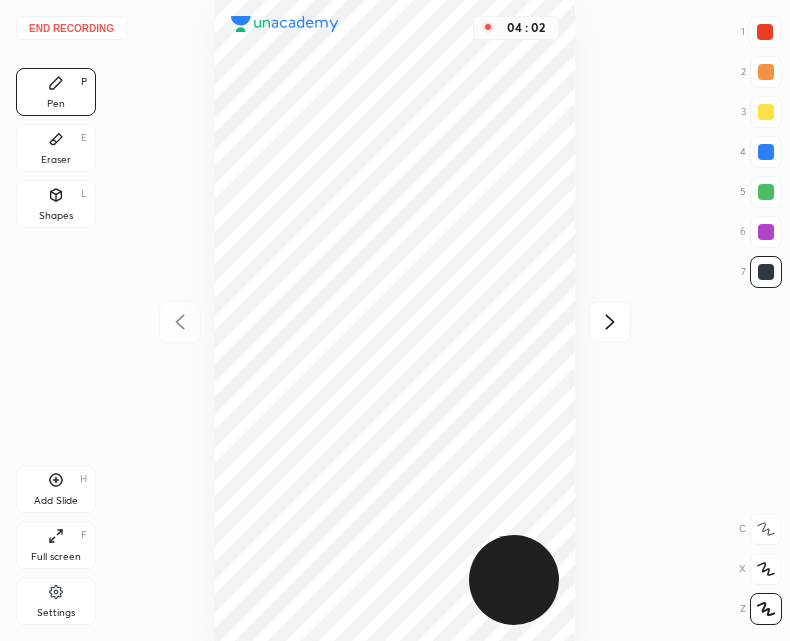 click 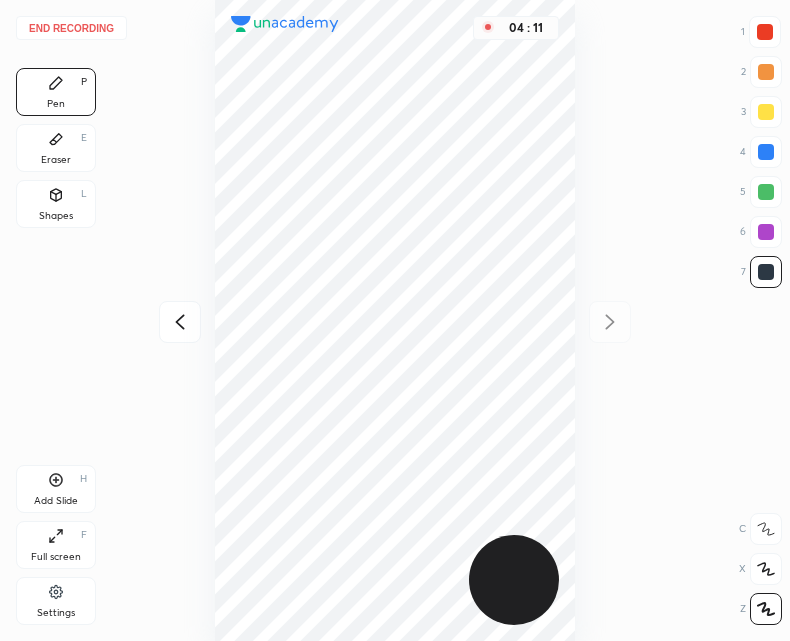 click 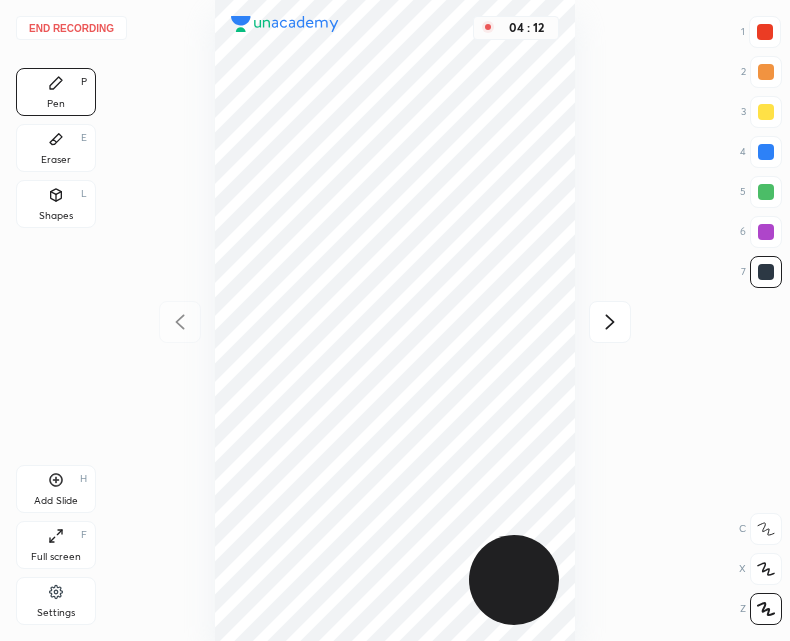 click 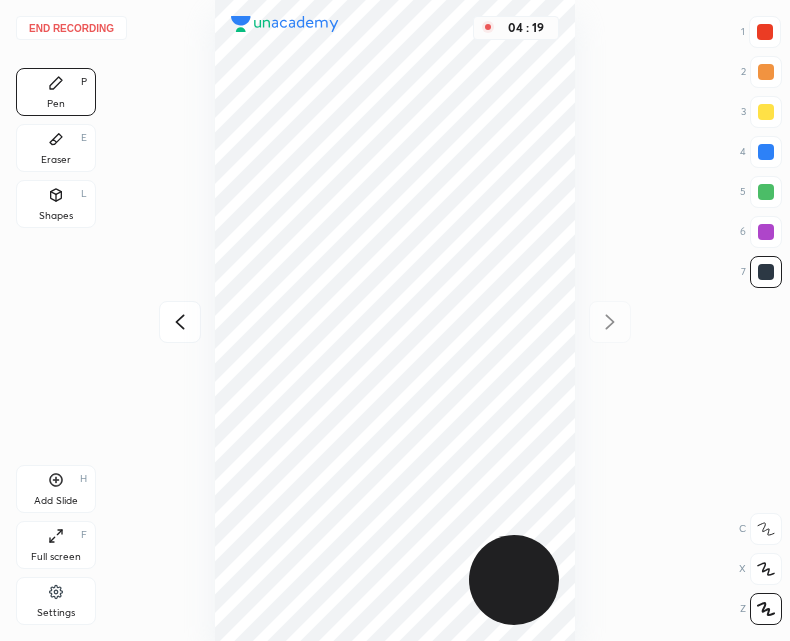 click on "04 : 19" at bounding box center [395, 320] 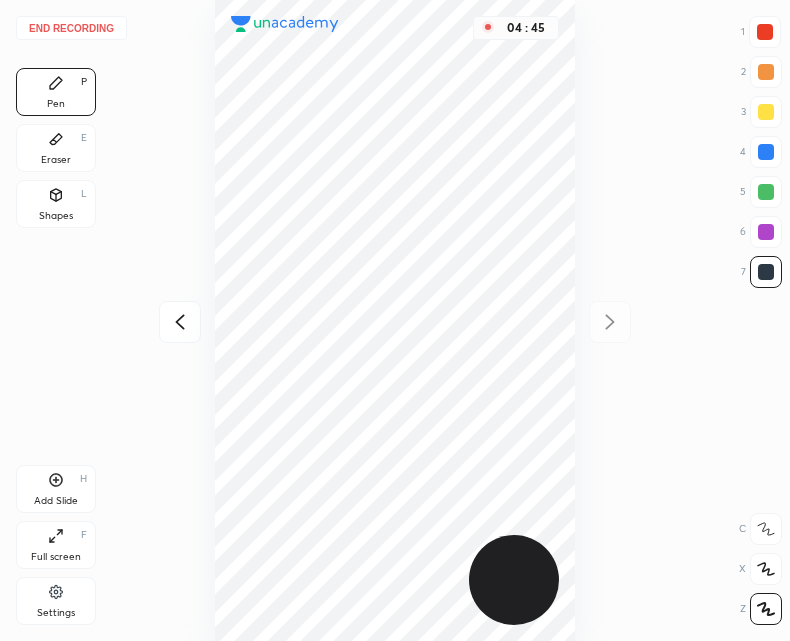 click on "Add Slide H" at bounding box center (56, 489) 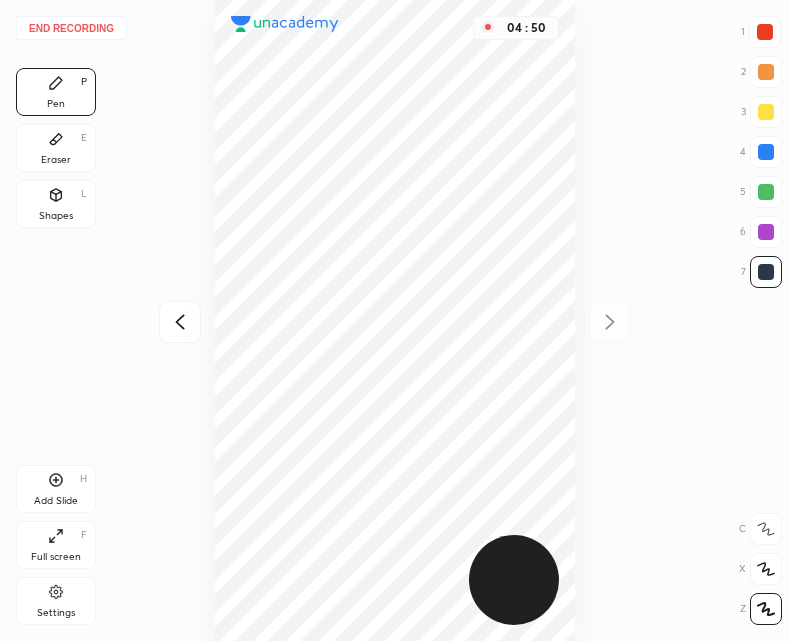 click 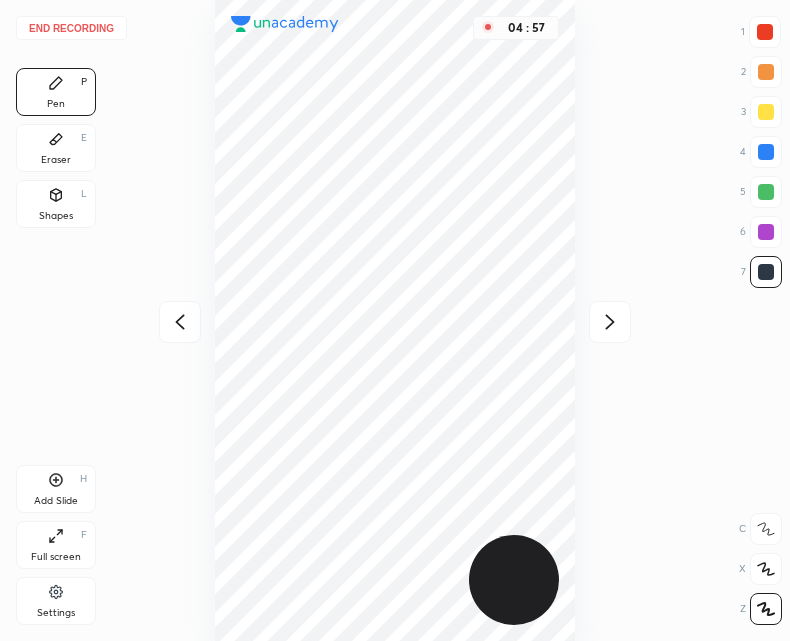 click 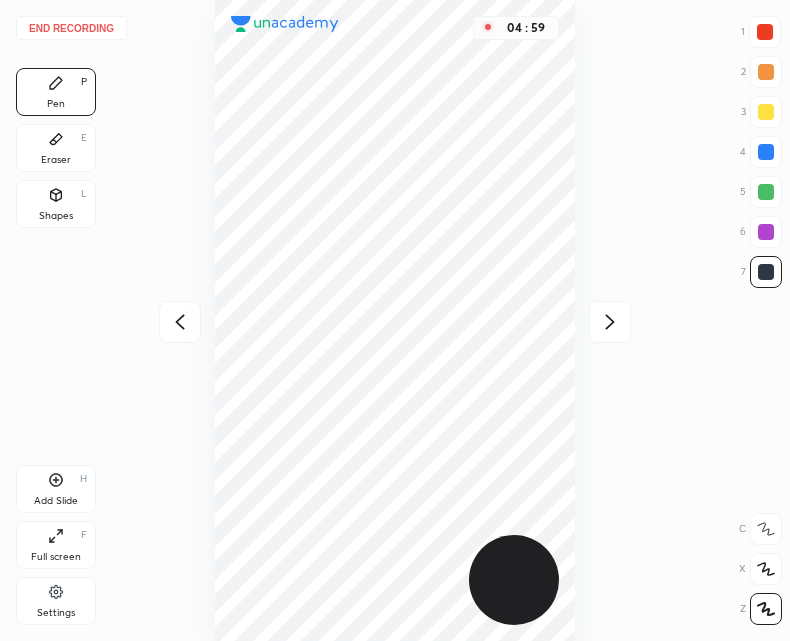 click at bounding box center (180, 322) 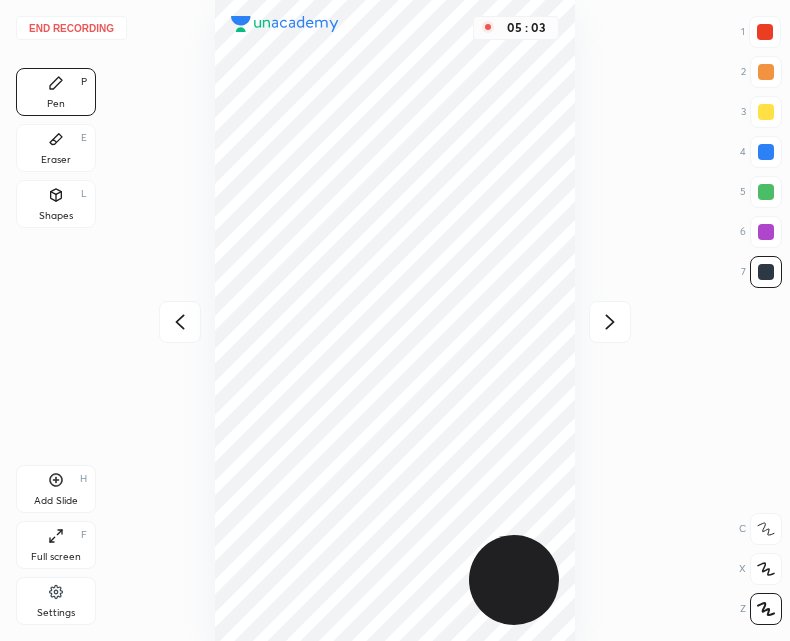 click 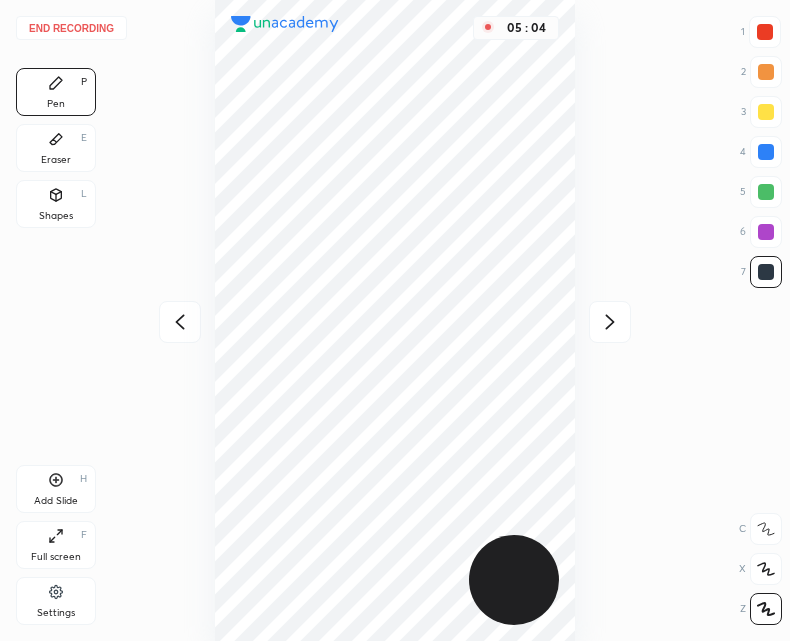 click at bounding box center [180, 322] 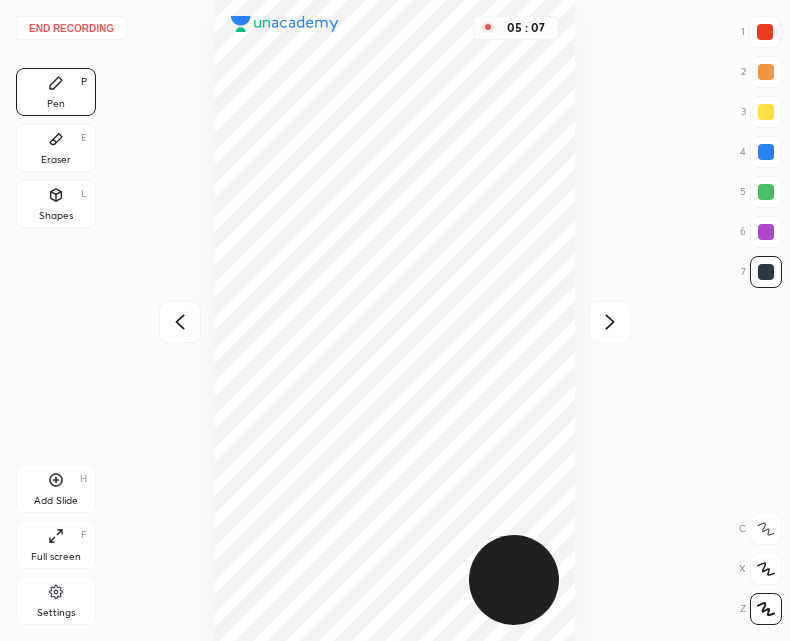 click 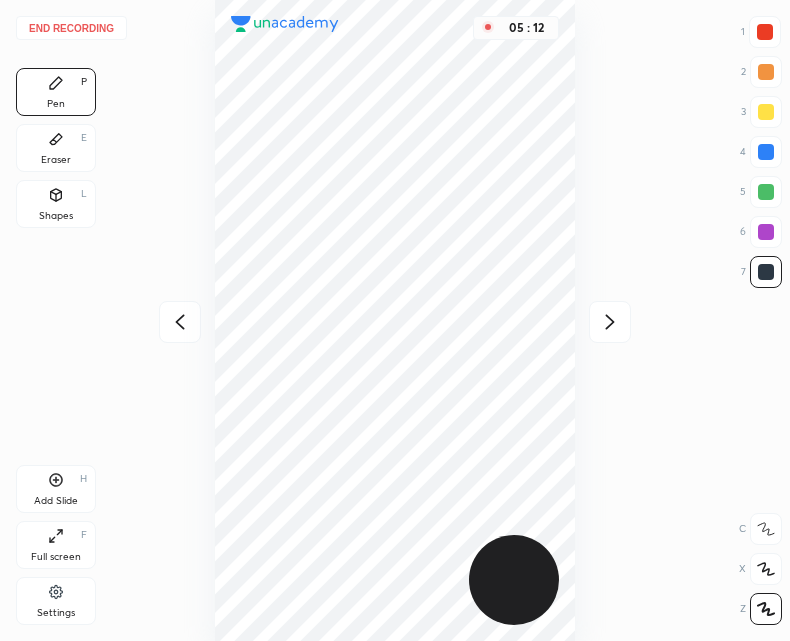 click 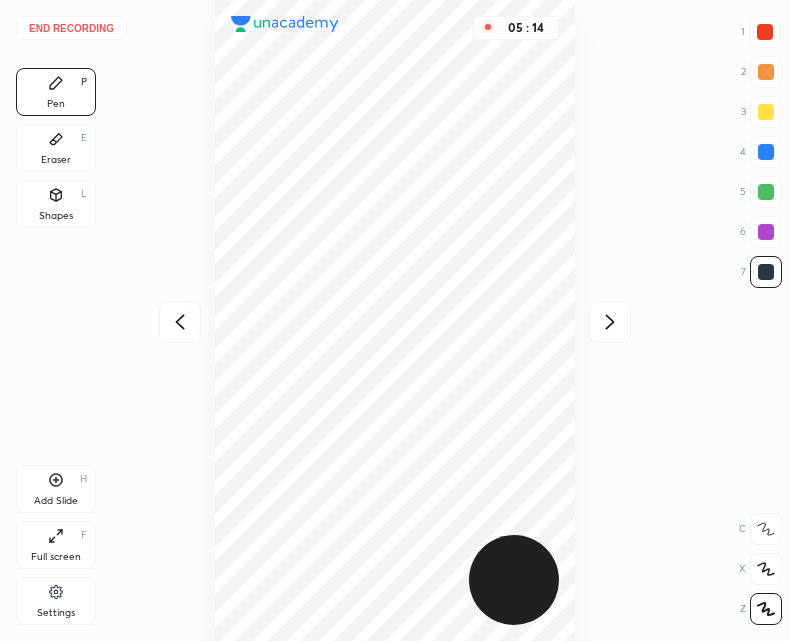 click 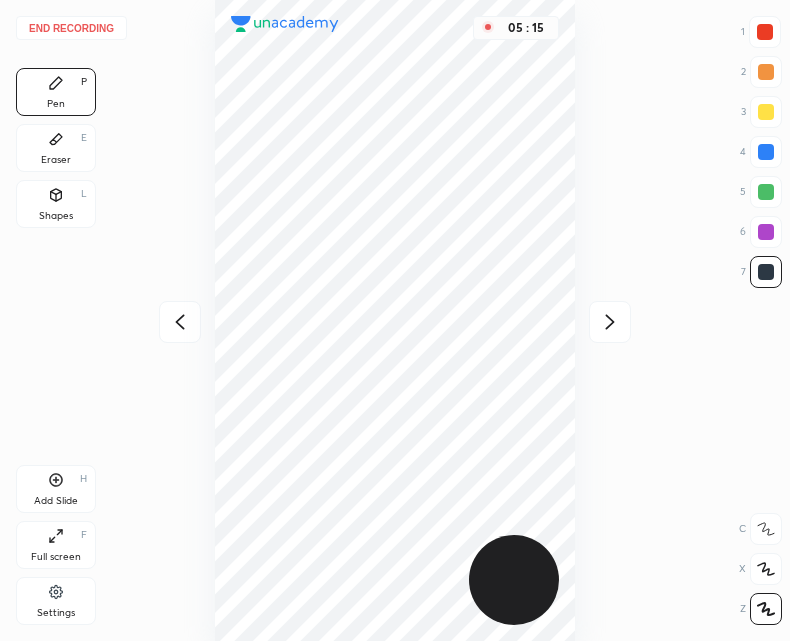 click at bounding box center [180, 322] 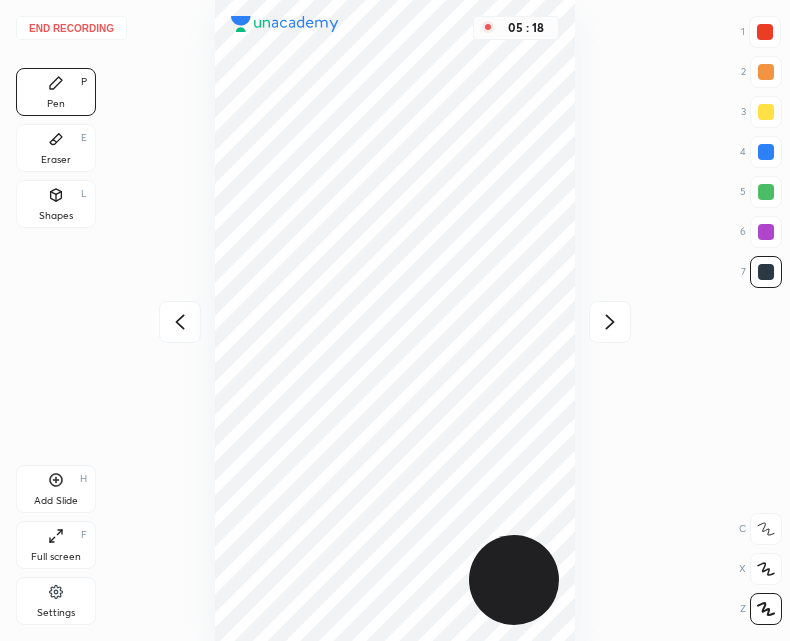 click 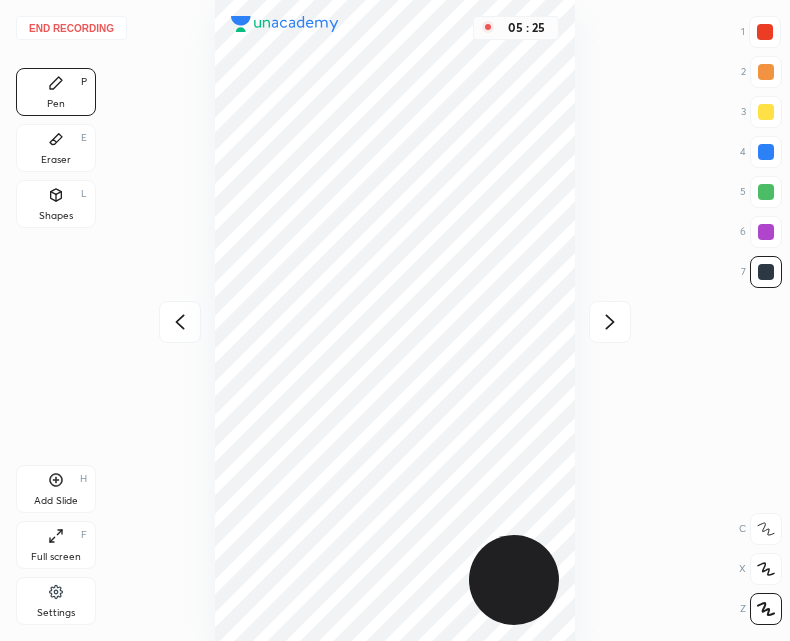 click 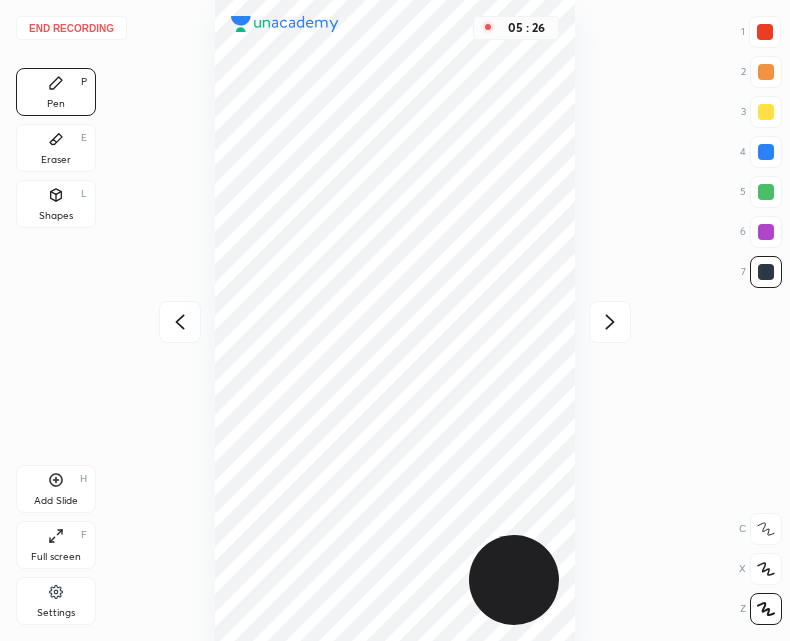 click 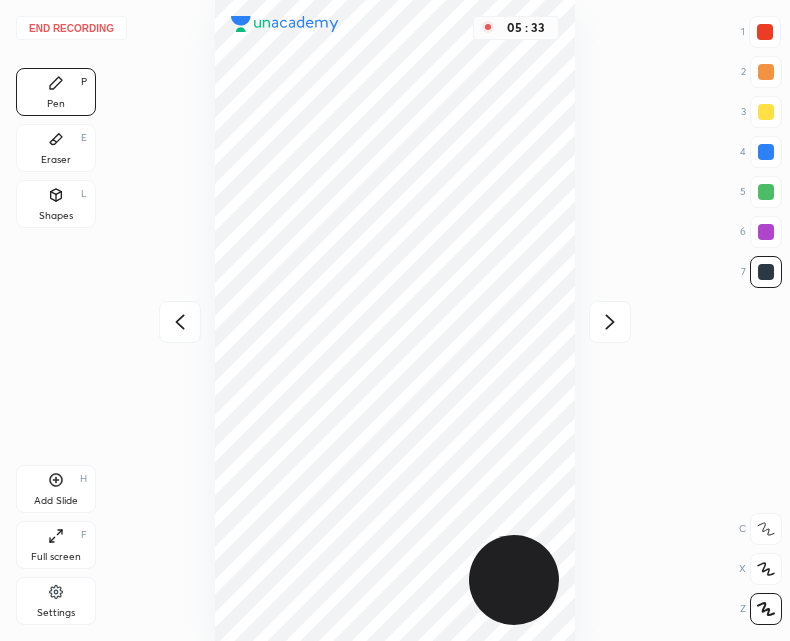 click 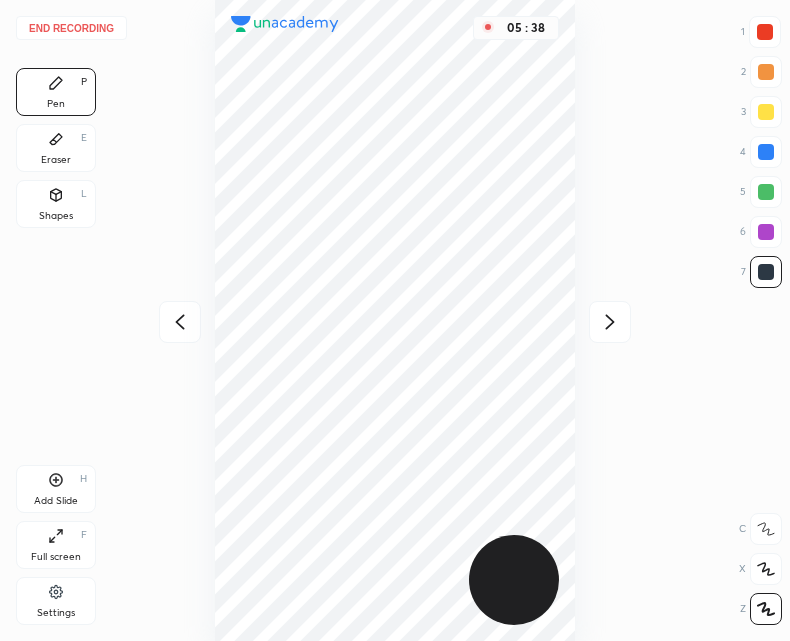 click 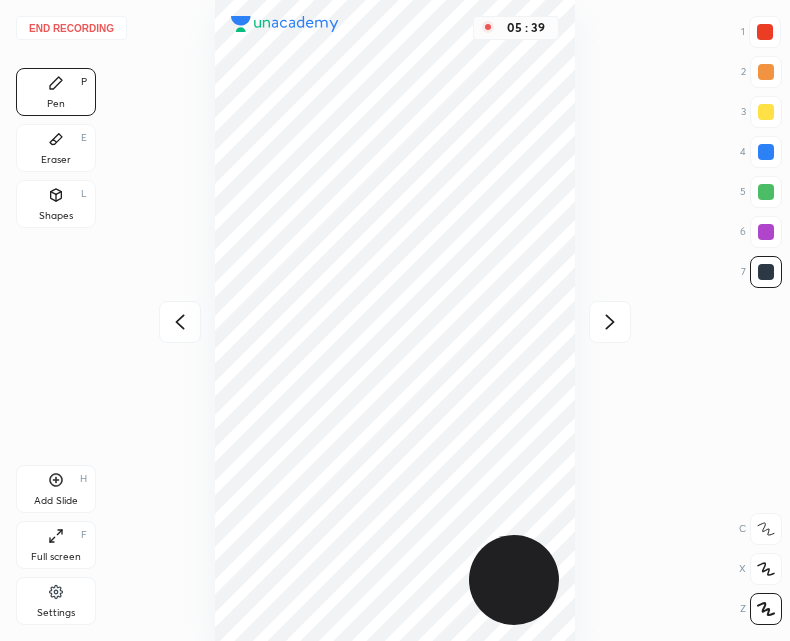 click 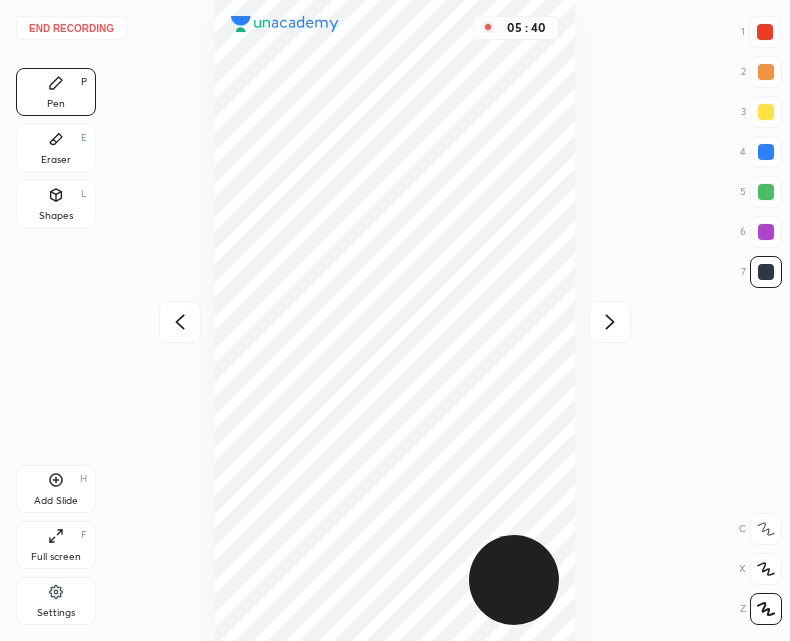 click on "Eraser E" at bounding box center [56, 148] 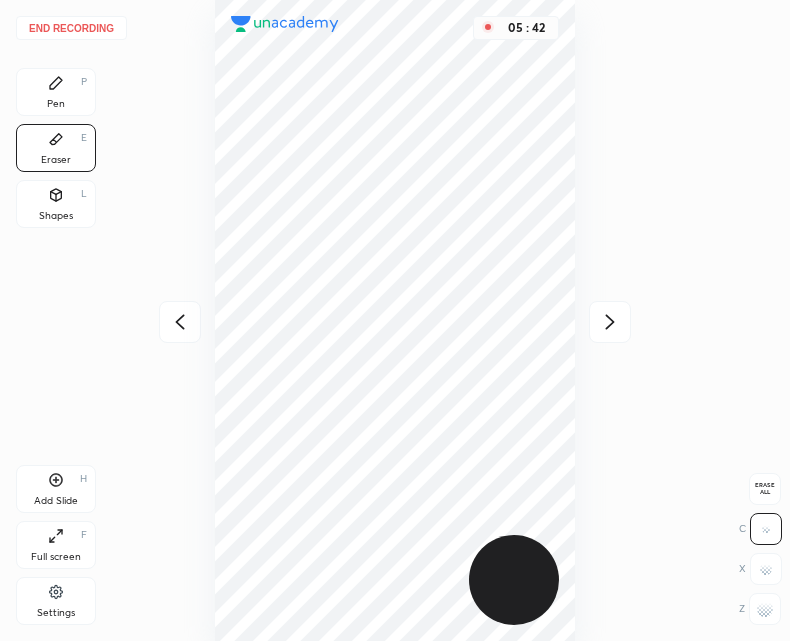 click 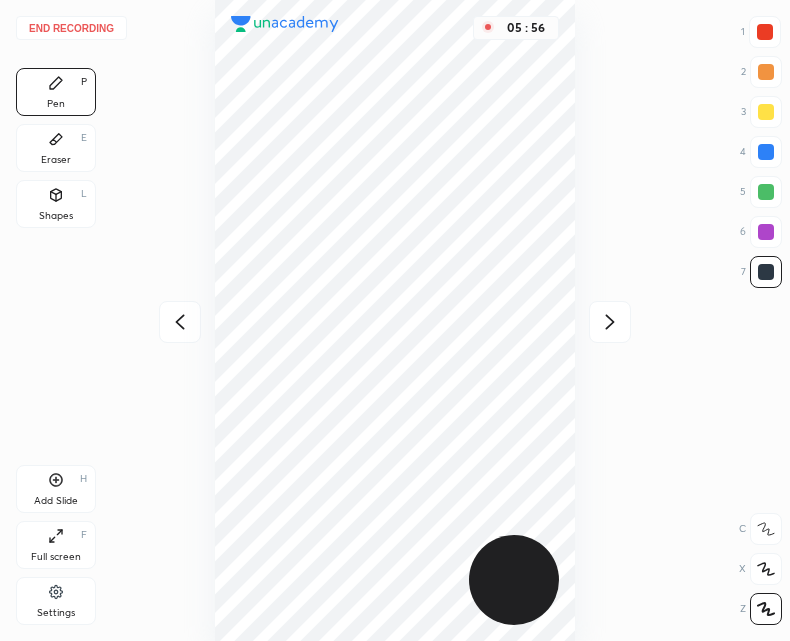 click 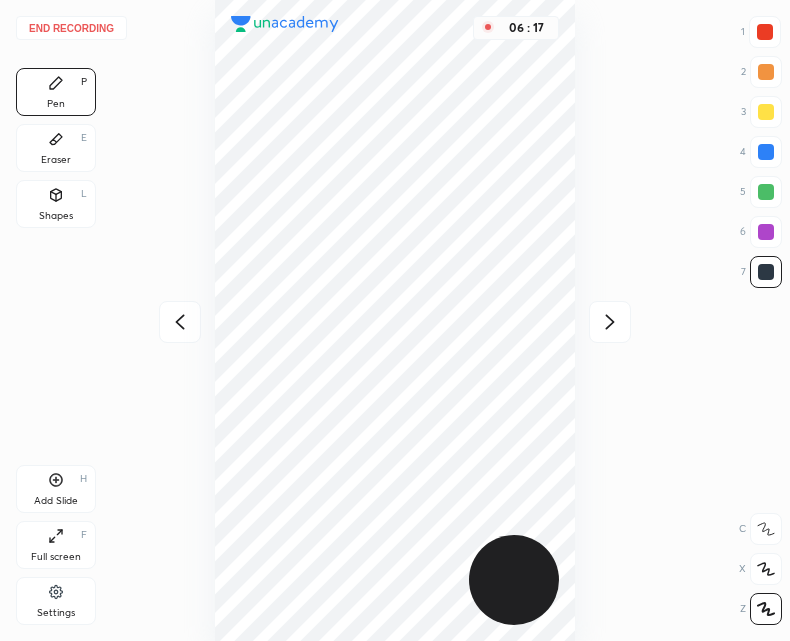 click at bounding box center (180, 322) 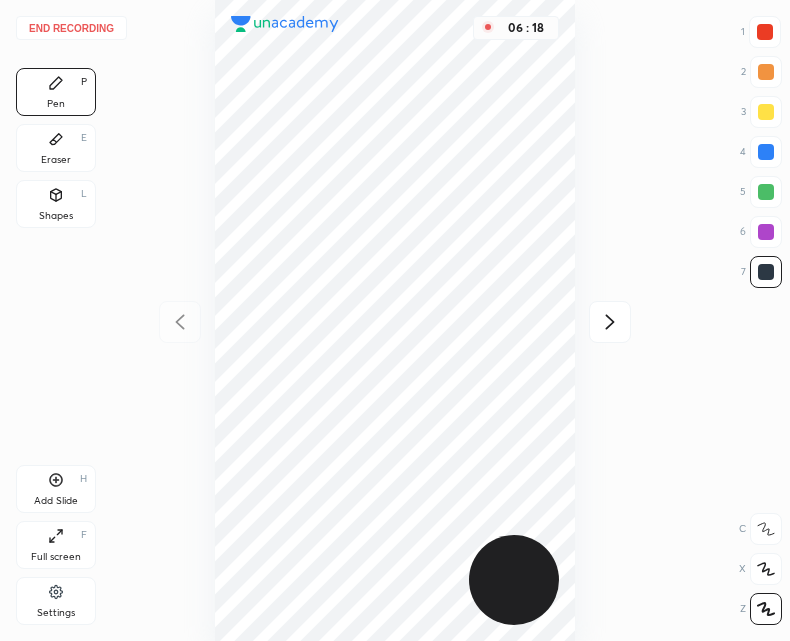 click on "06 : 18" at bounding box center (395, 320) 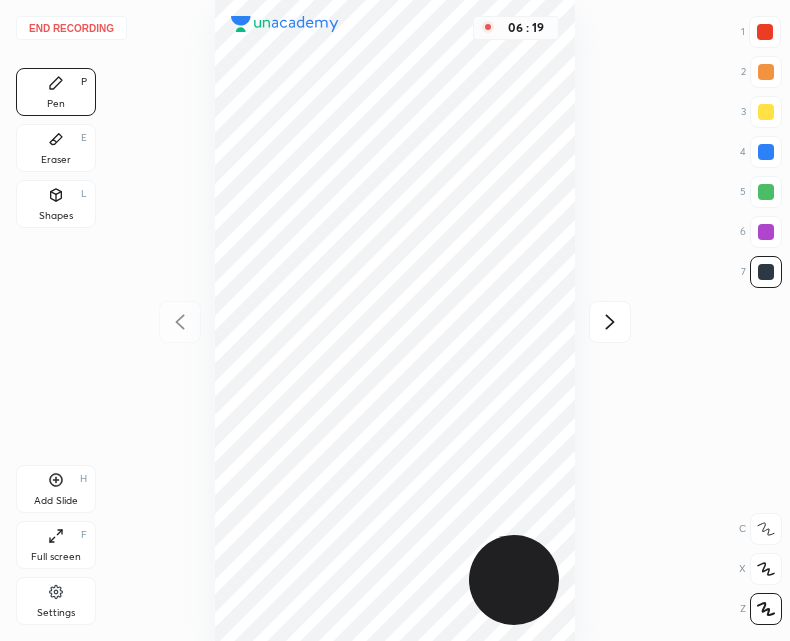 click 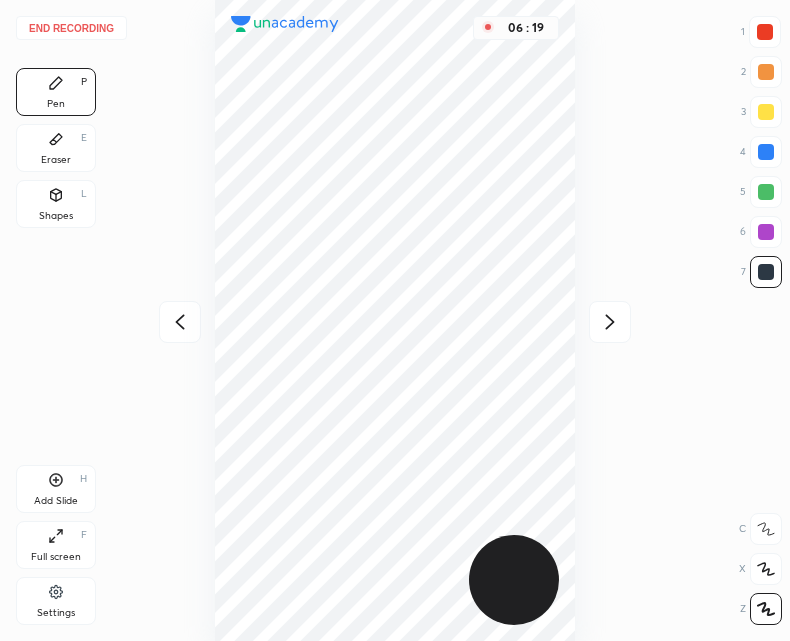 click at bounding box center (610, 322) 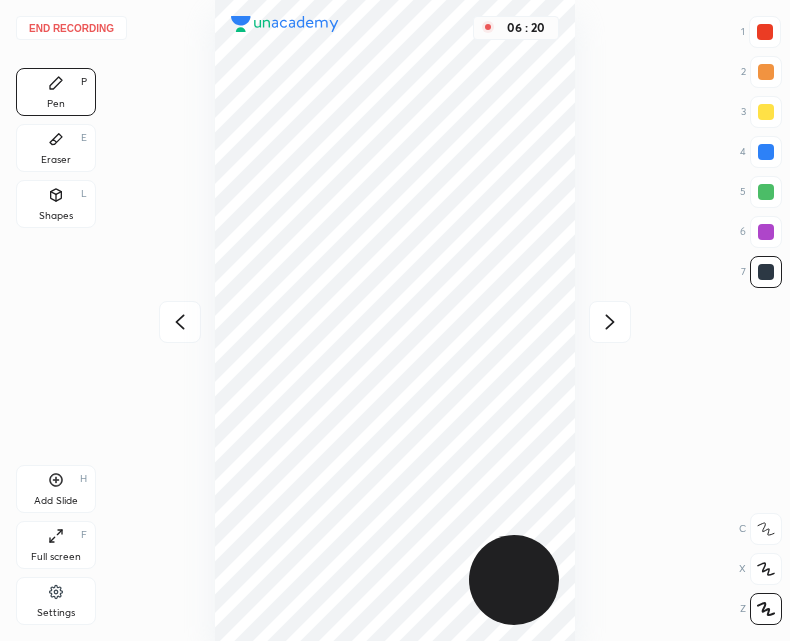 click on "End recording" at bounding box center (71, 28) 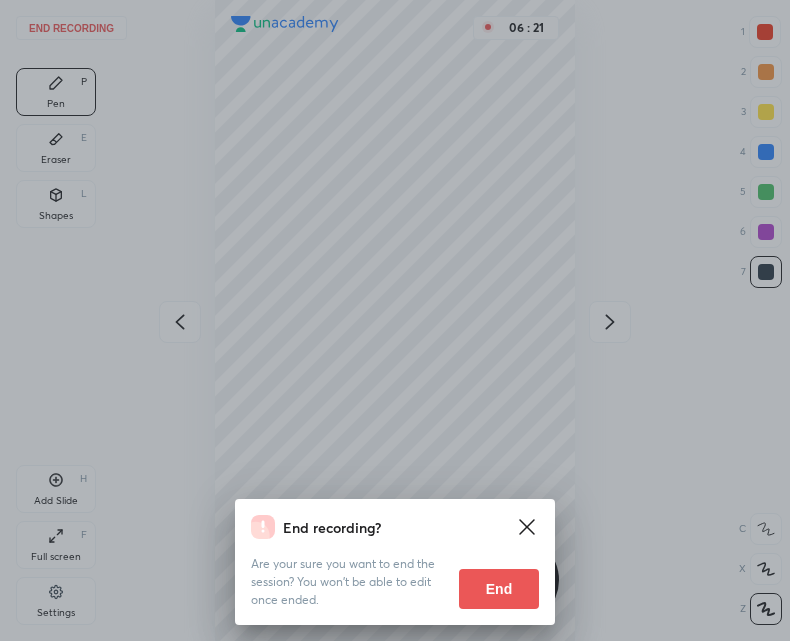 click on "End" at bounding box center [499, 589] 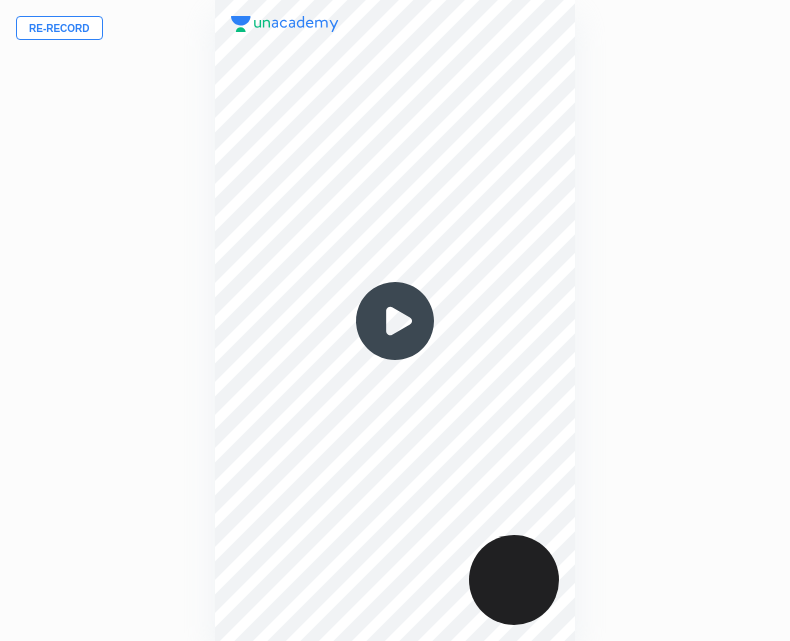 click at bounding box center (395, 321) 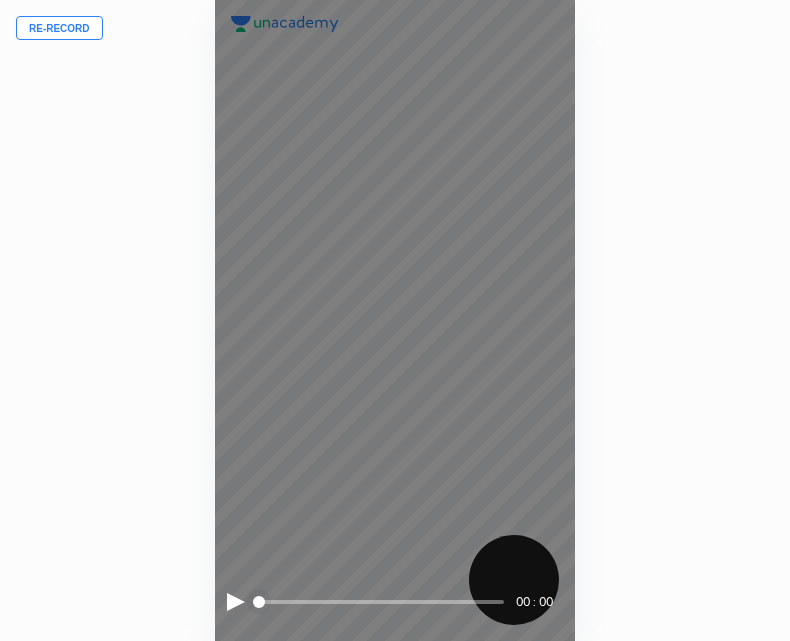 click at bounding box center (236, 602) 